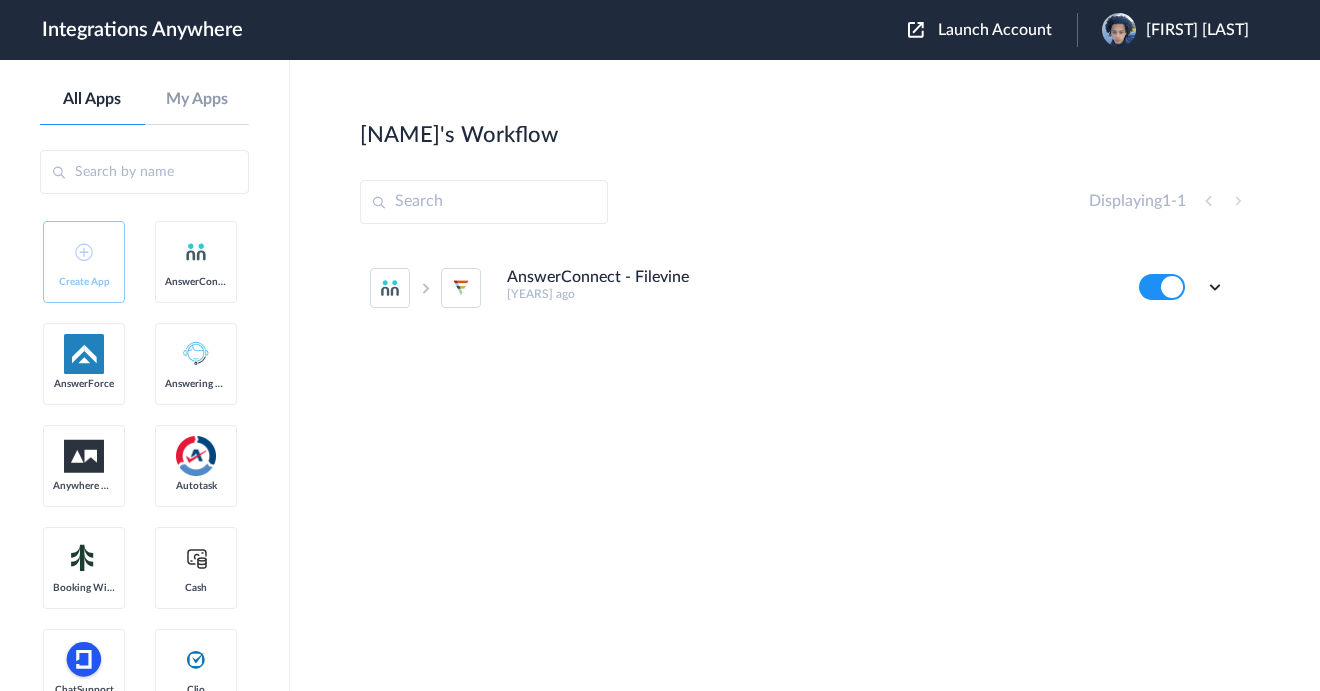 scroll, scrollTop: 0, scrollLeft: 0, axis: both 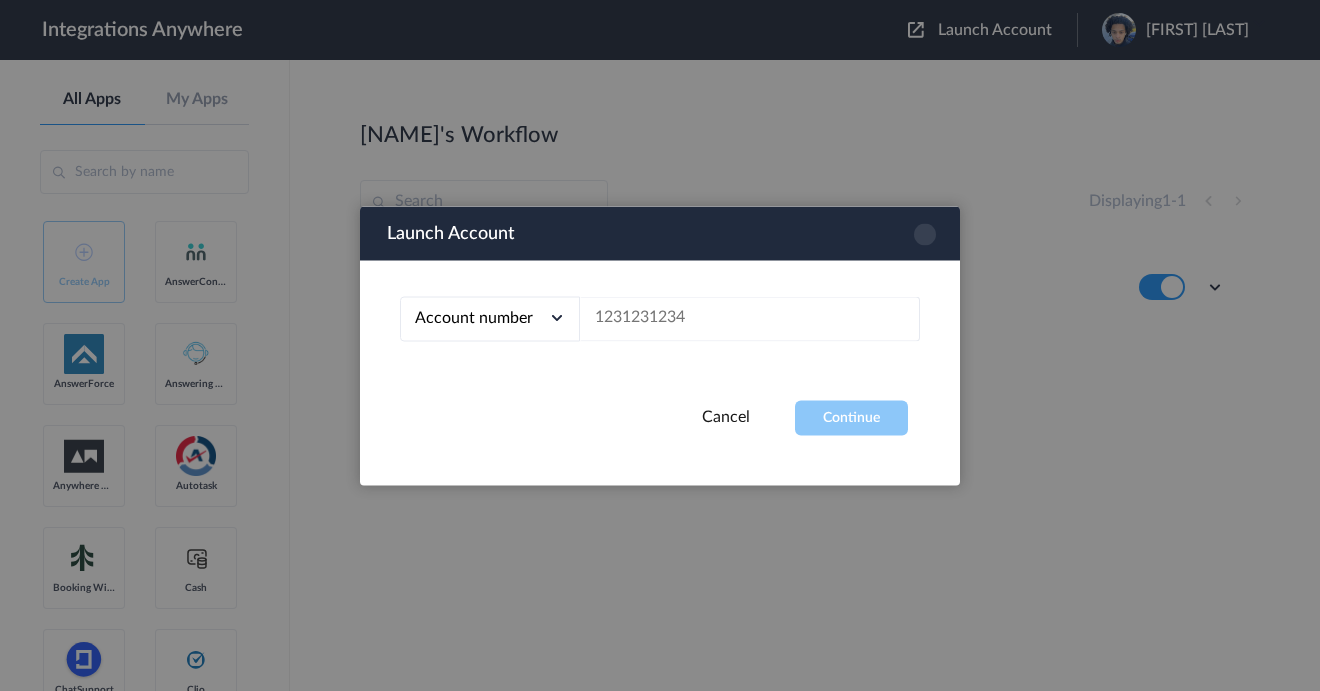 type 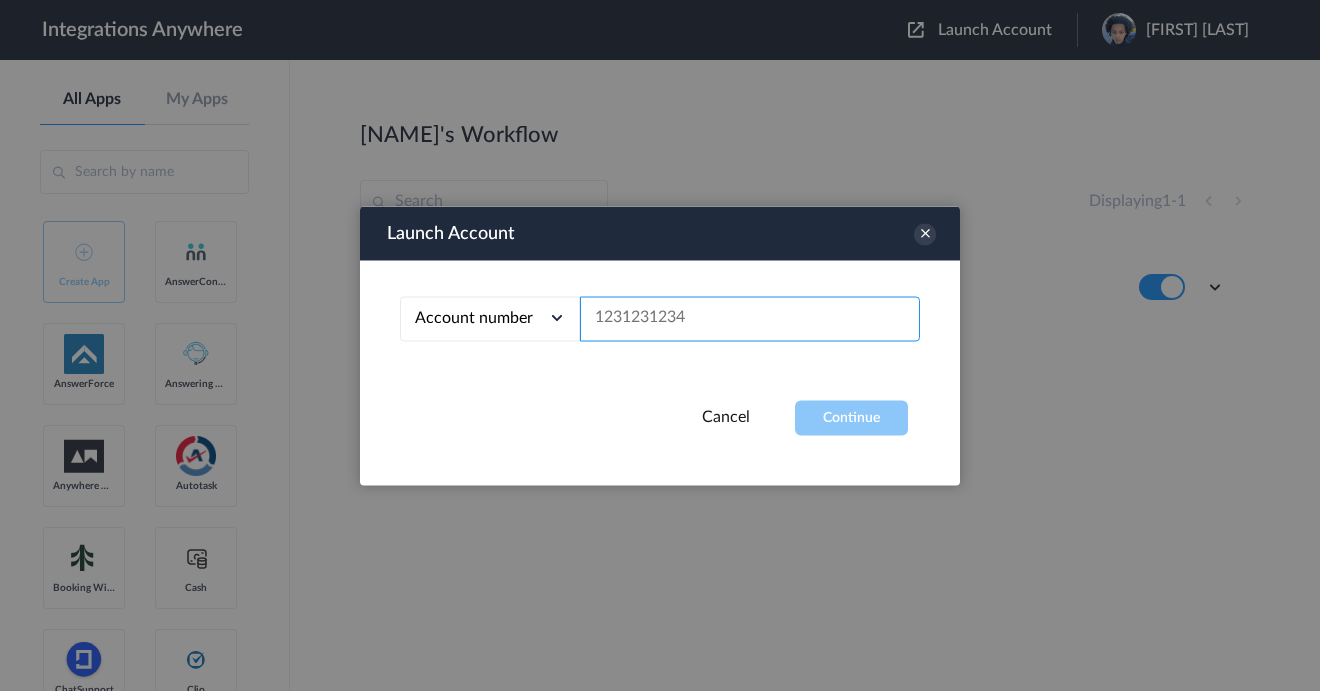 click at bounding box center (750, 318) 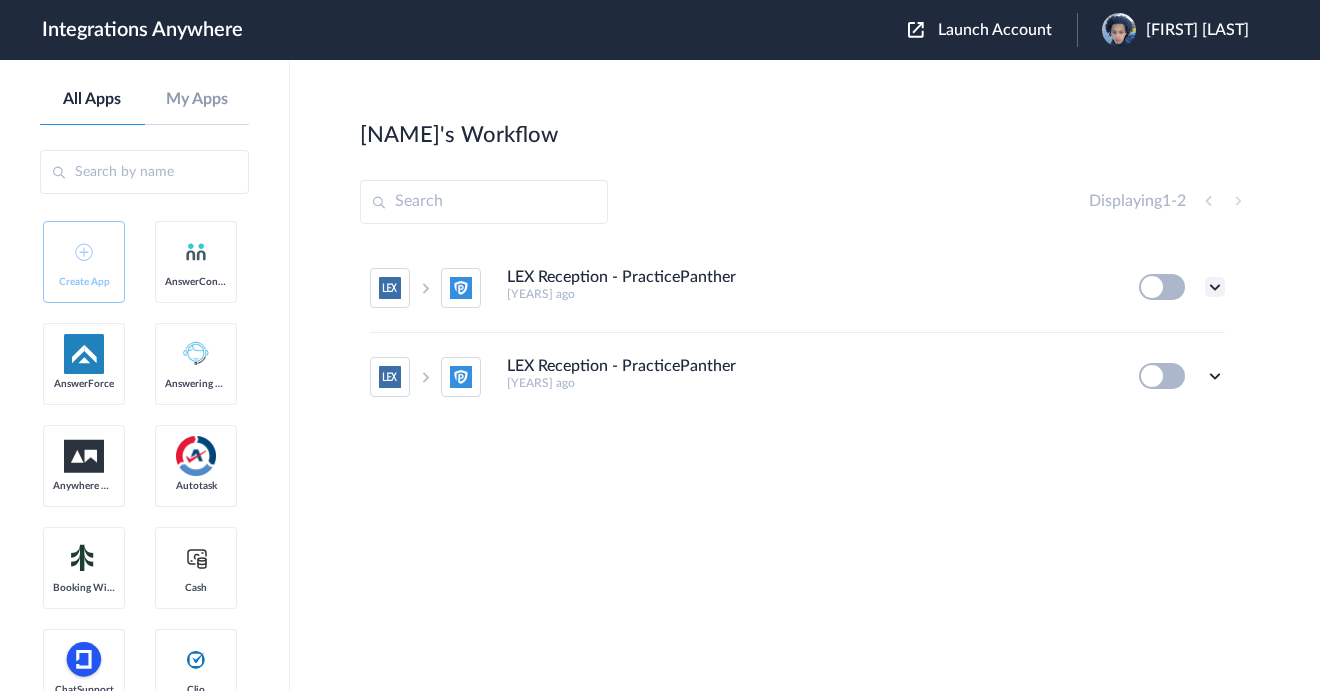 click at bounding box center [1215, 287] 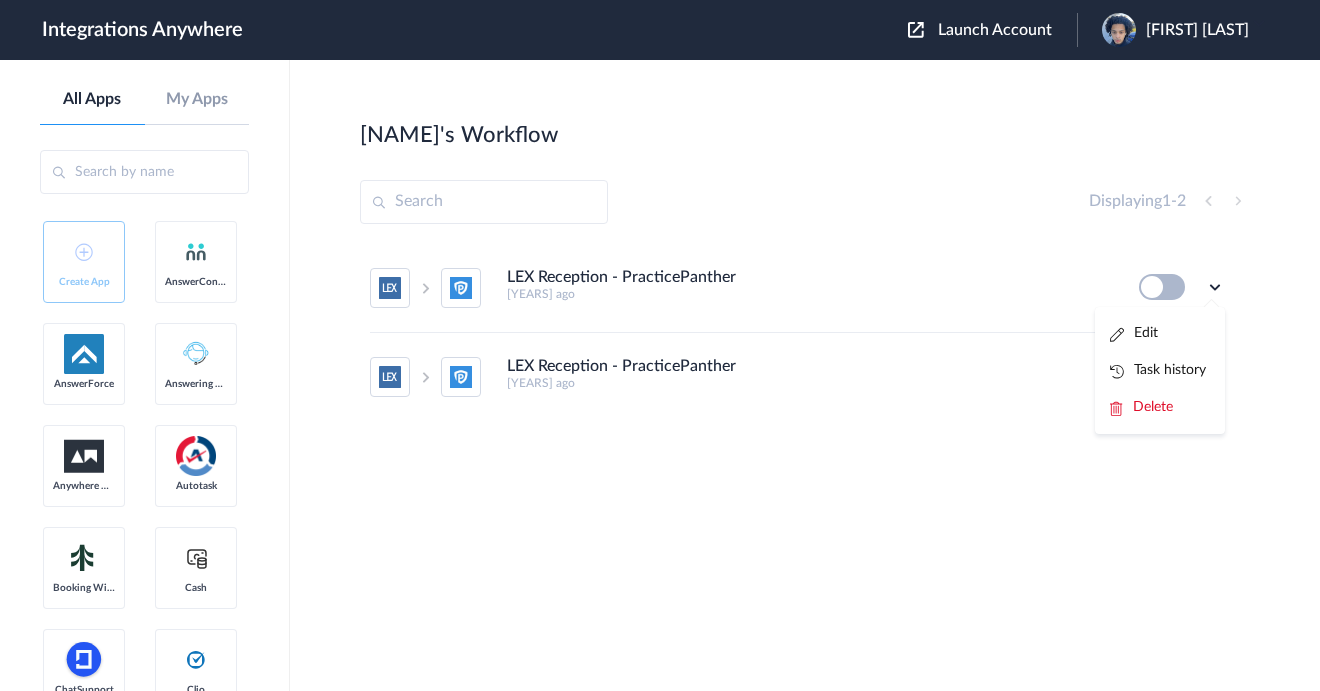 click on "LEX Reception - PracticePanther 4 years ago" at bounding box center [809, 284] 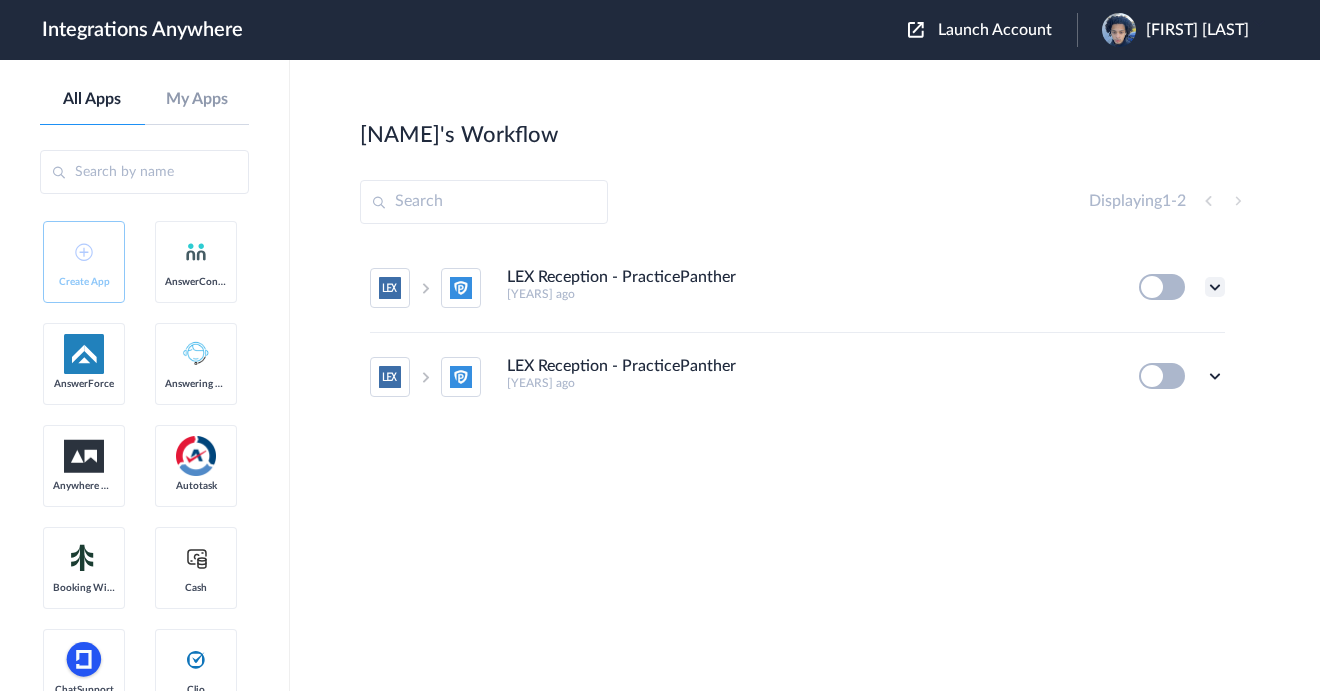 click at bounding box center [1215, 287] 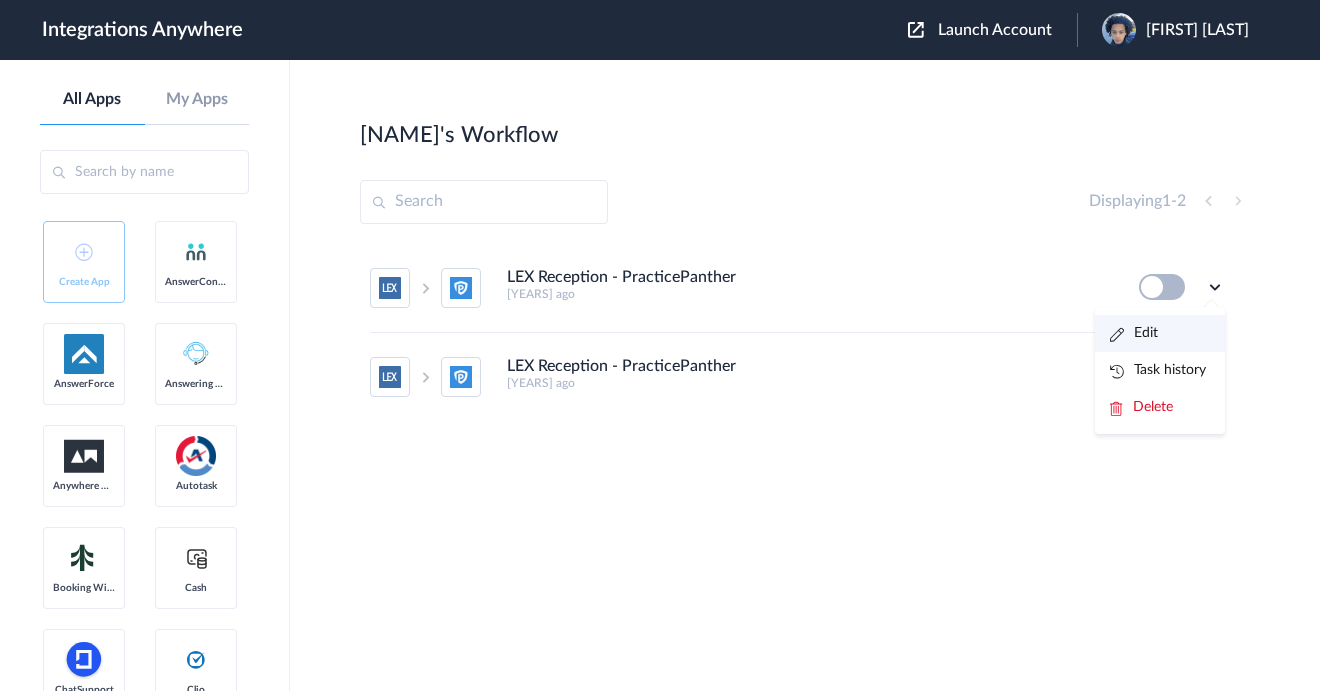 click on "Edit" at bounding box center (1134, 333) 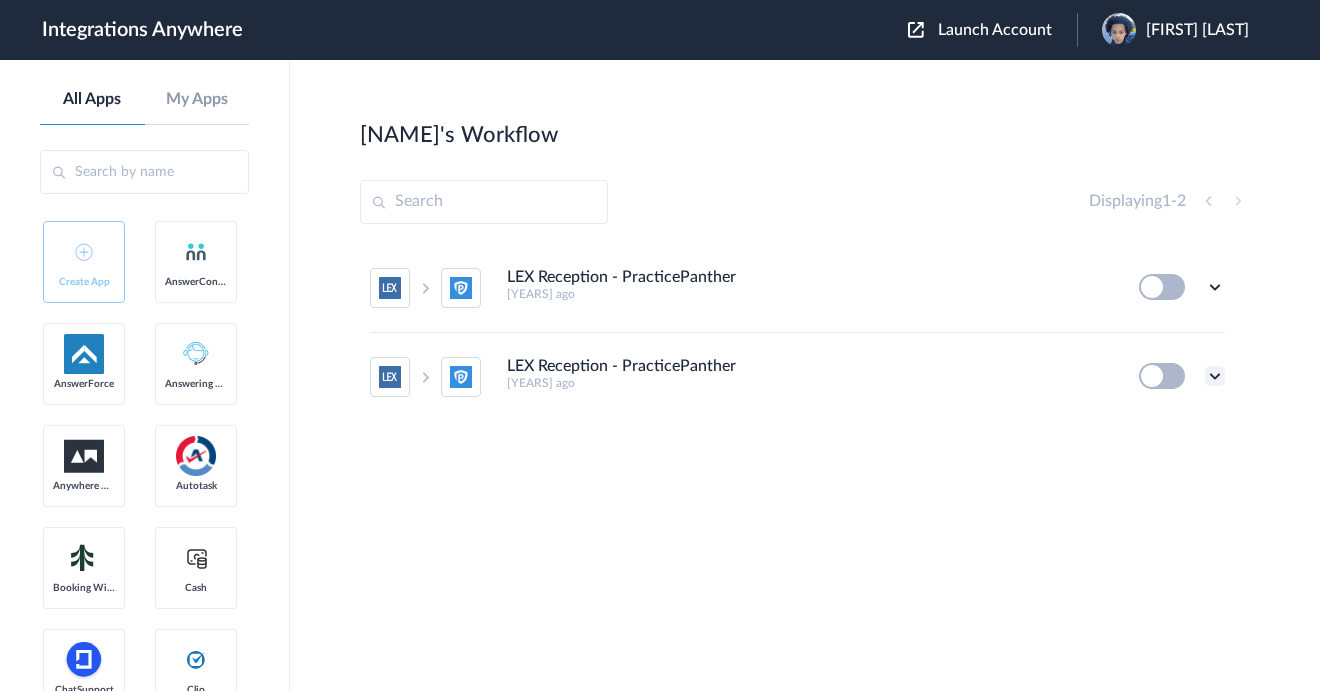 click at bounding box center (1215, 376) 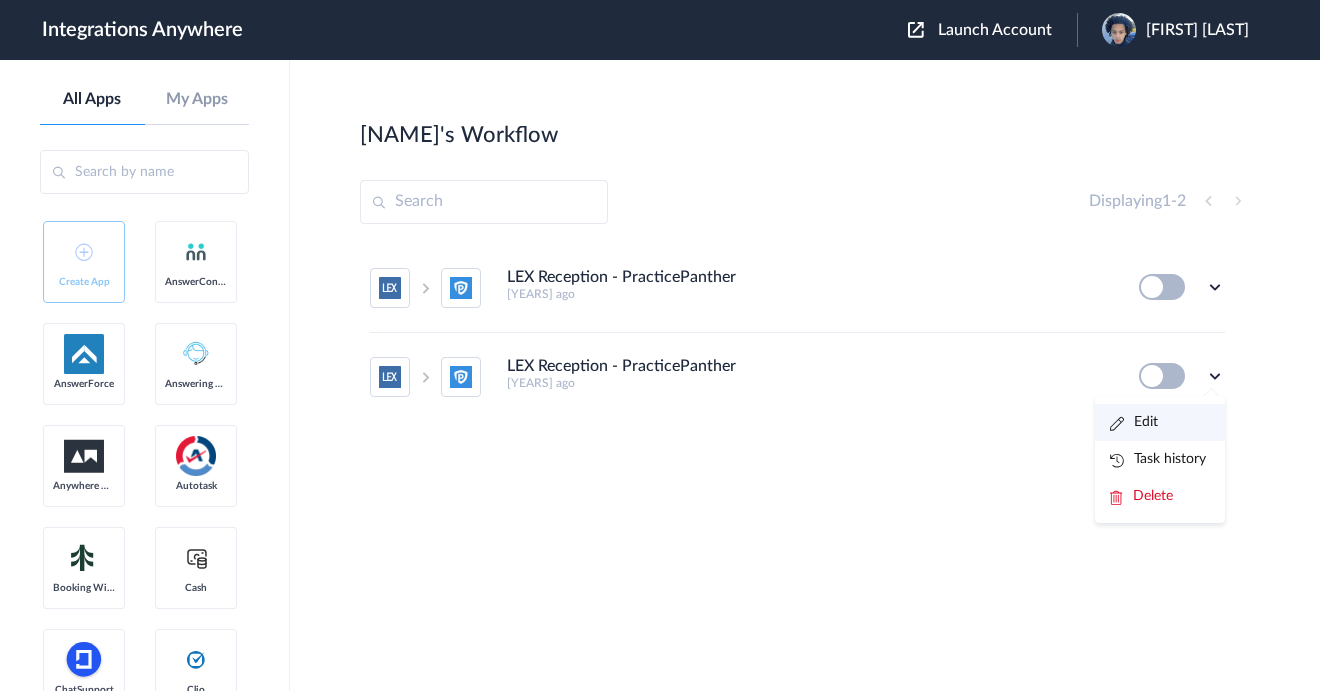 click on "Edit" at bounding box center (1134, 422) 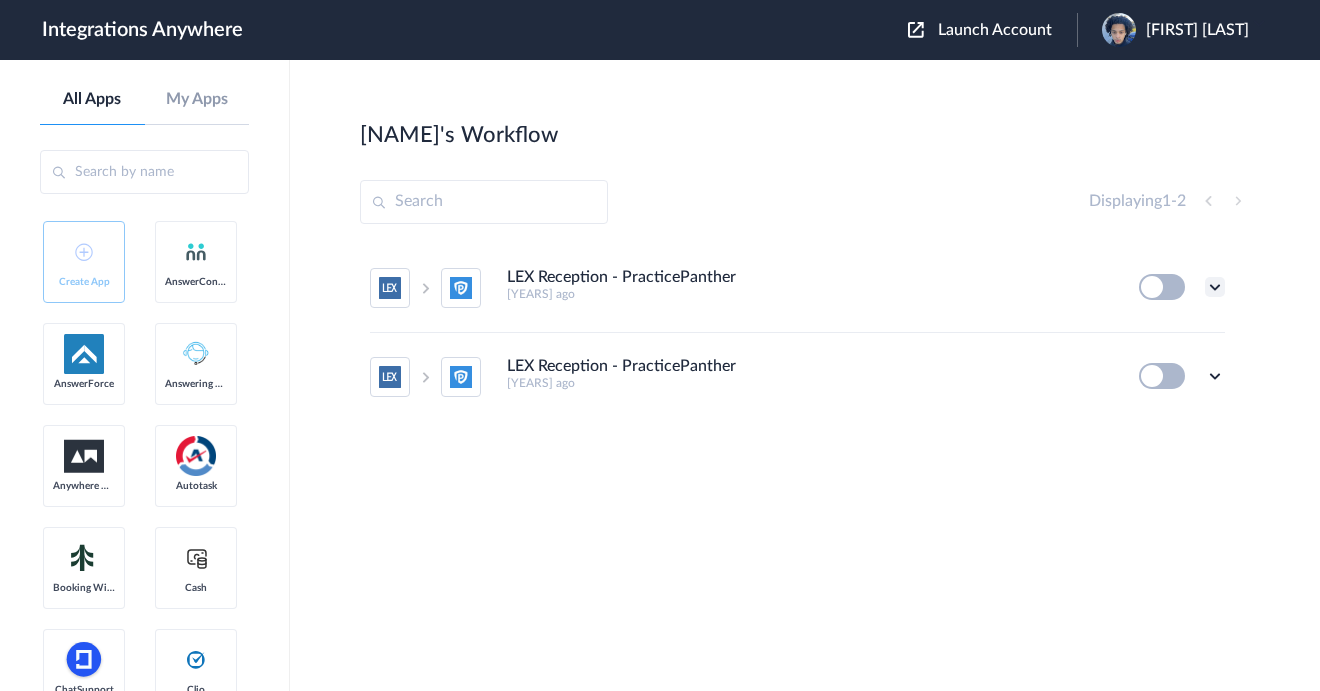 click at bounding box center (1215, 287) 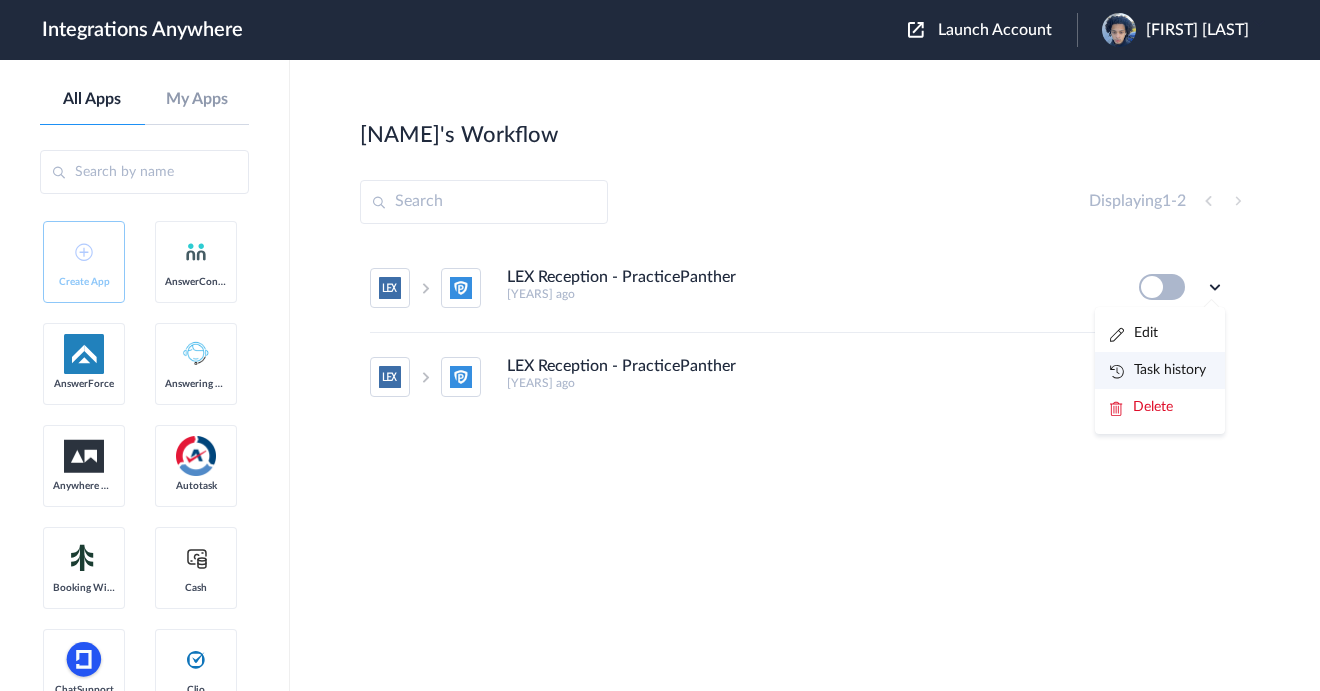 click on "Task history" at bounding box center [1158, 370] 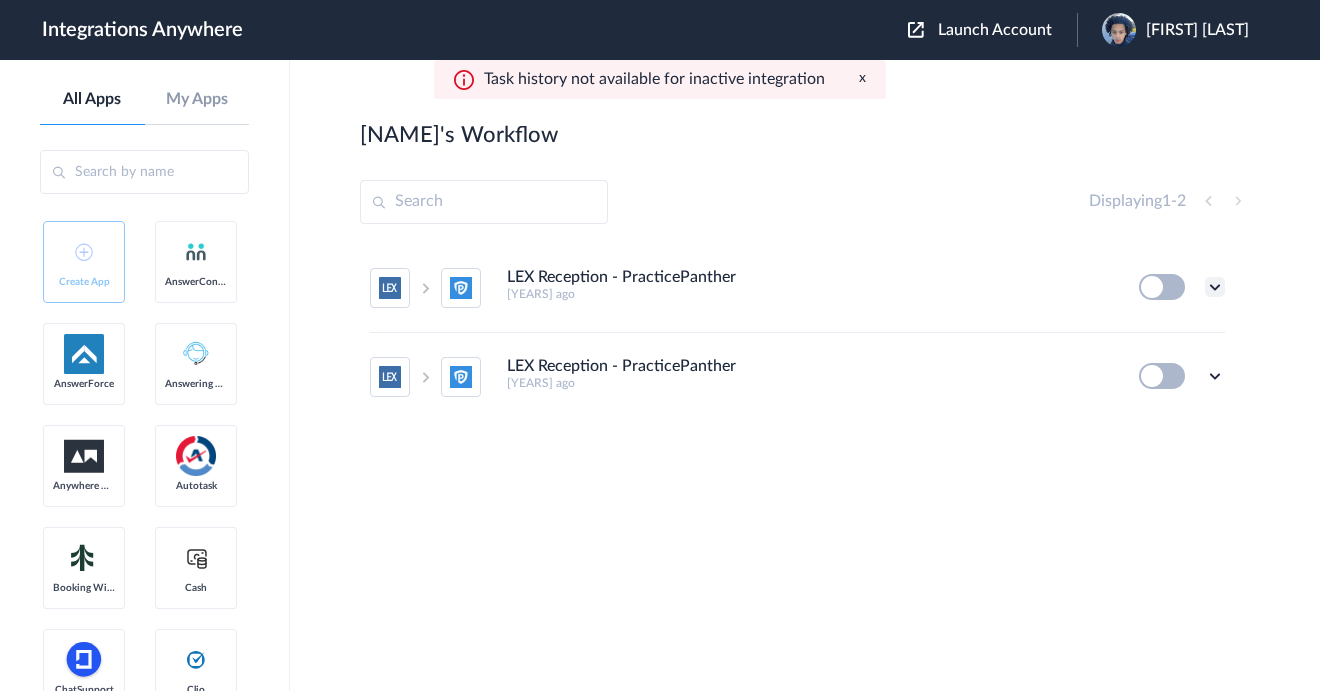 click at bounding box center (1215, 287) 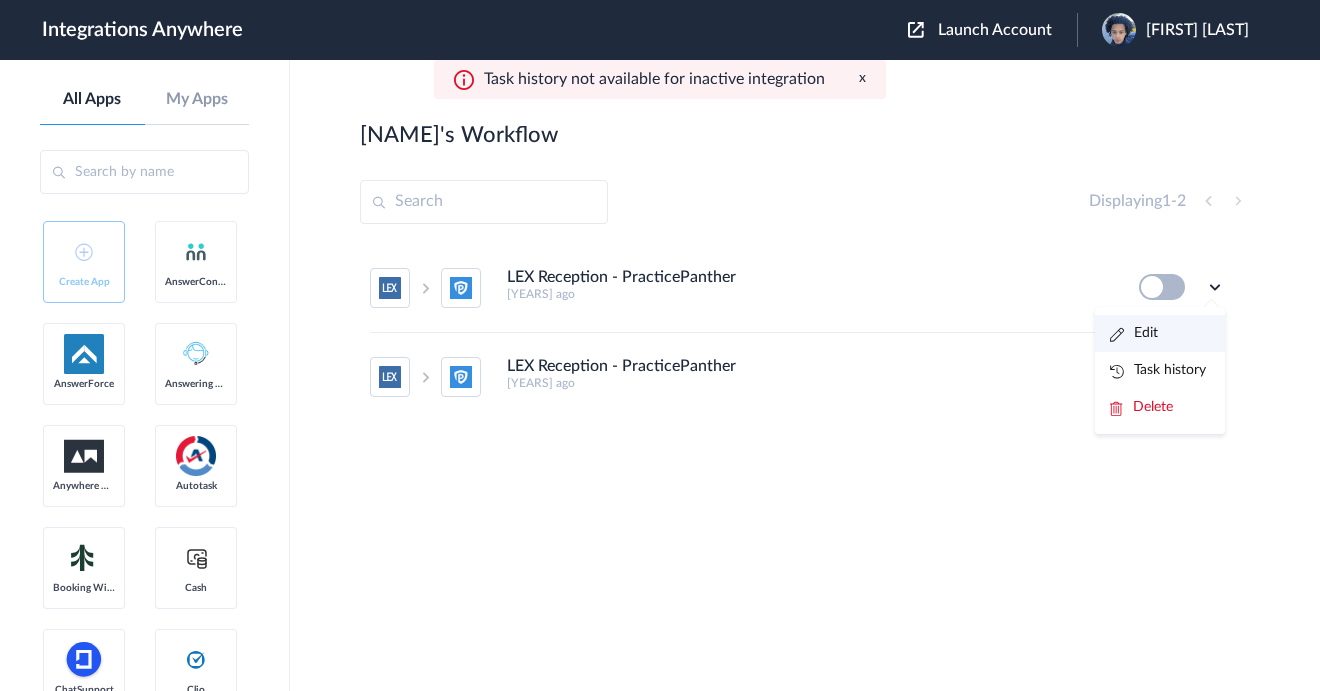 click on "Edit" at bounding box center (1134, 333) 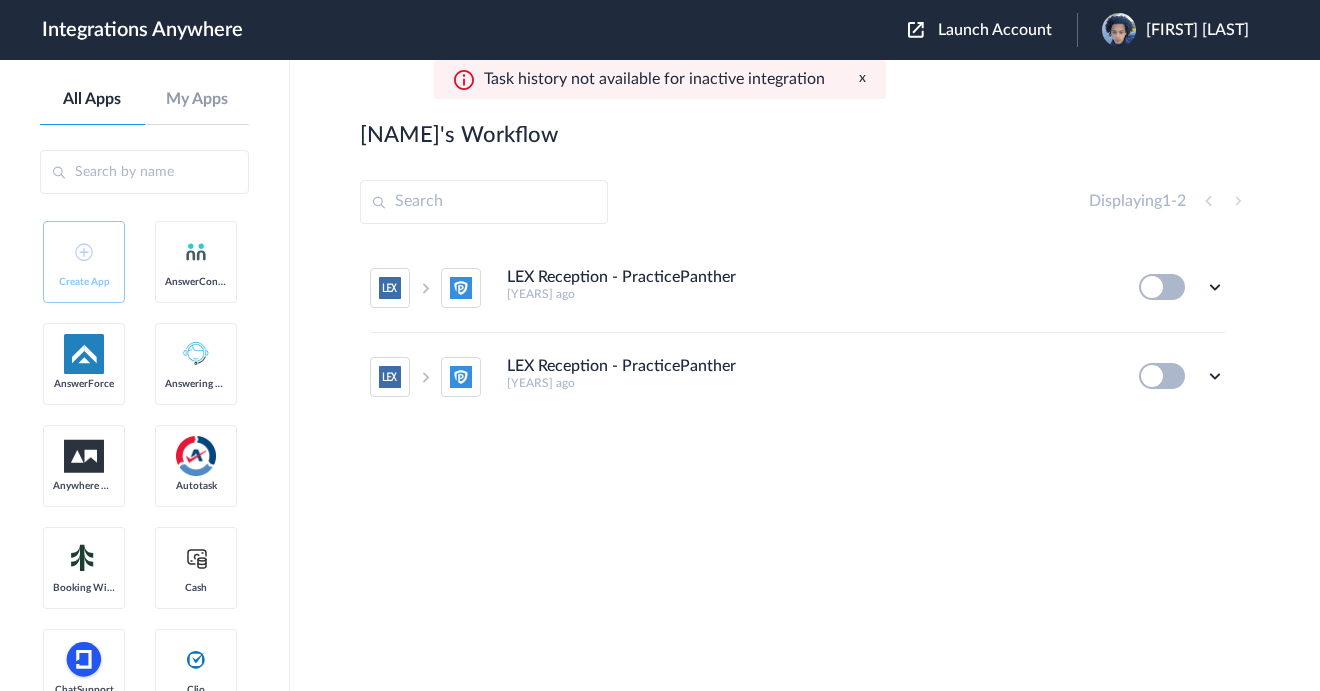 click on "Edit    Task history    Delete" at bounding box center (1182, 287) 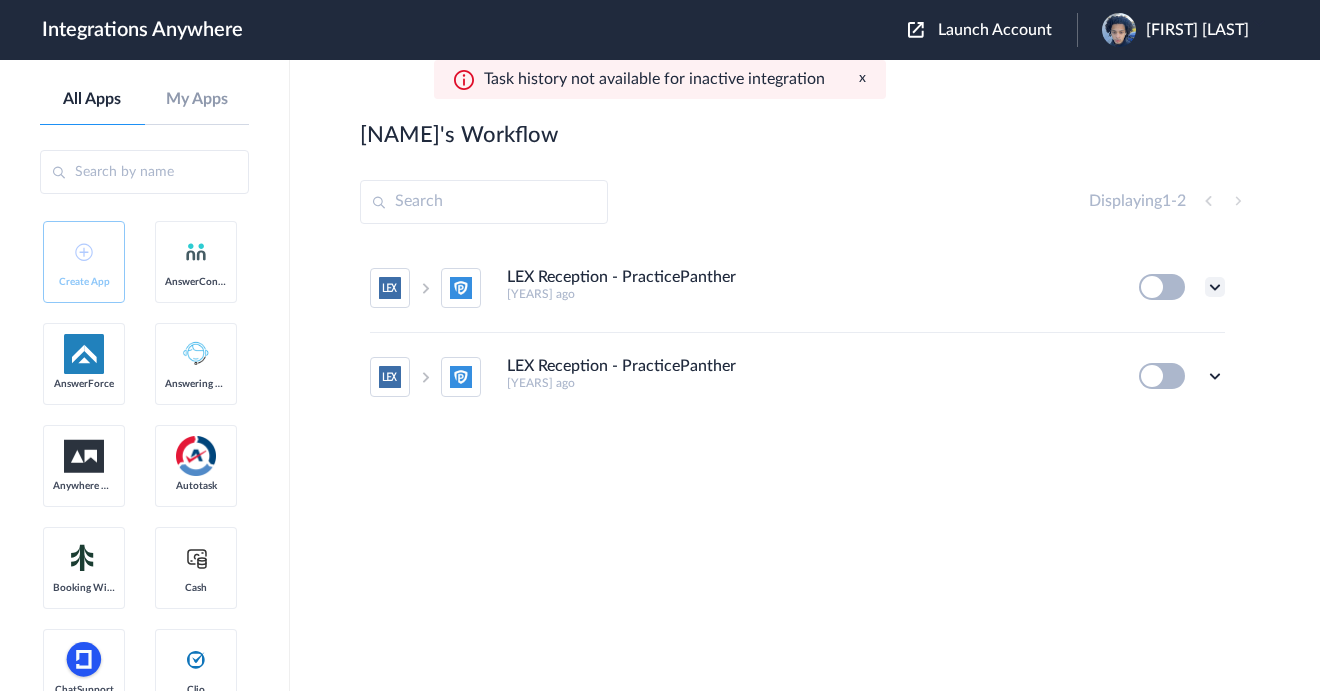 click at bounding box center [1215, 287] 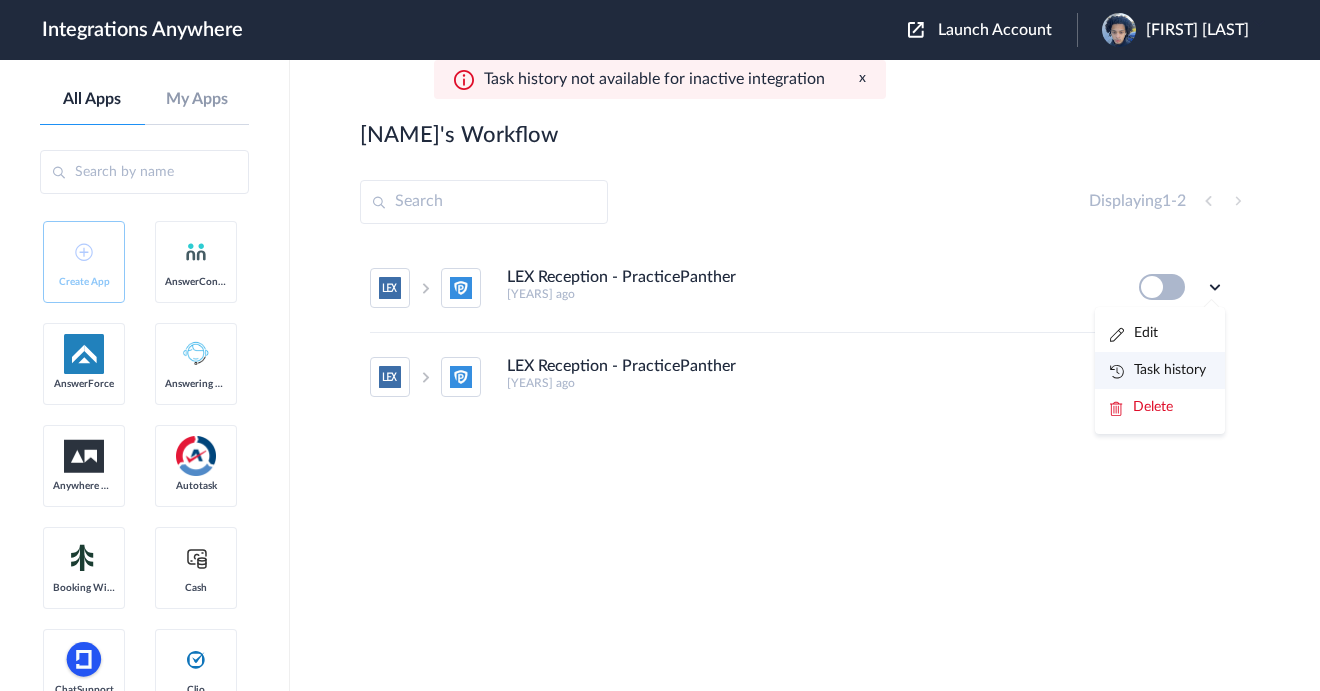 click on "Task history" at bounding box center (1158, 370) 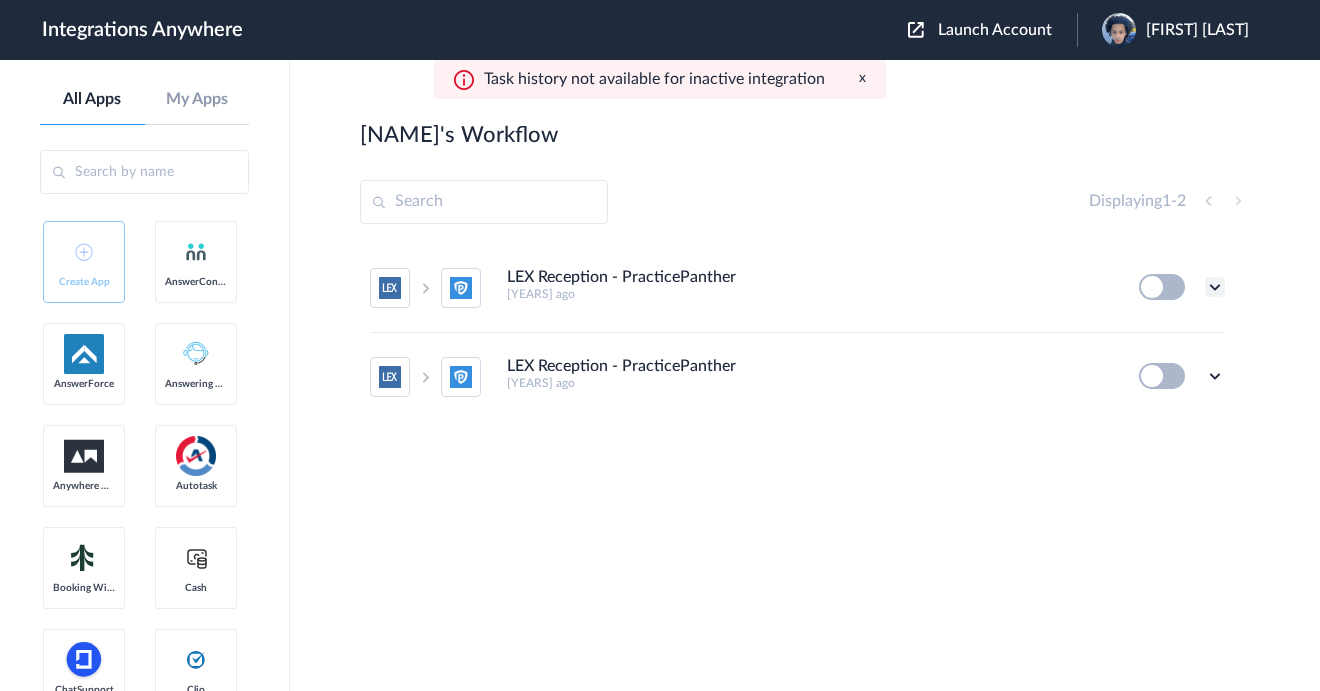 click at bounding box center (1215, 287) 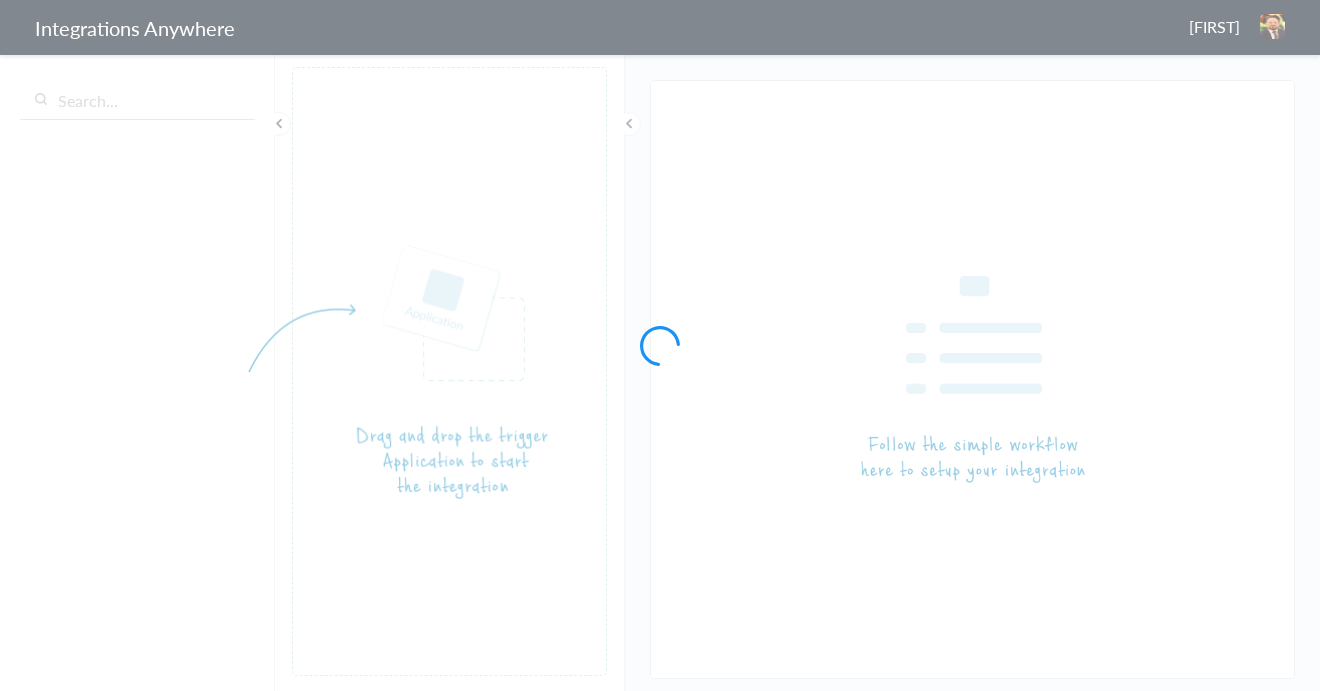 scroll, scrollTop: 0, scrollLeft: 0, axis: both 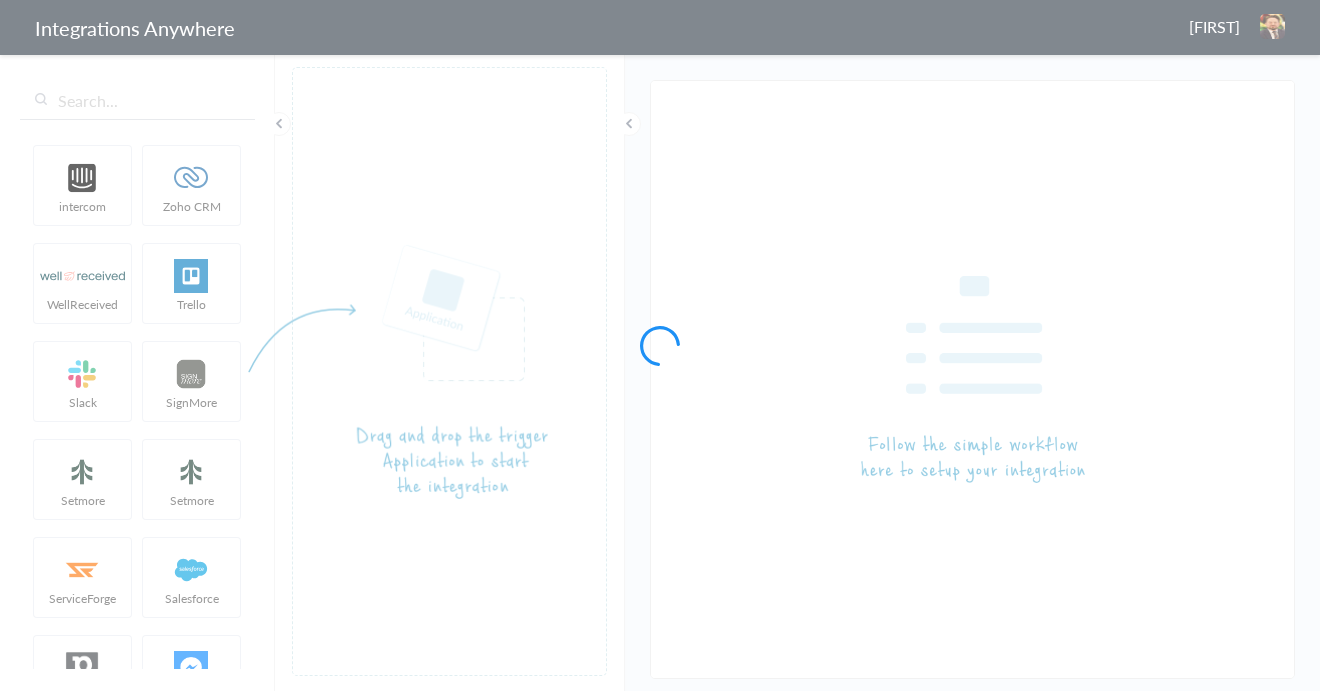 type on "LEX Reception - PracticePanther" 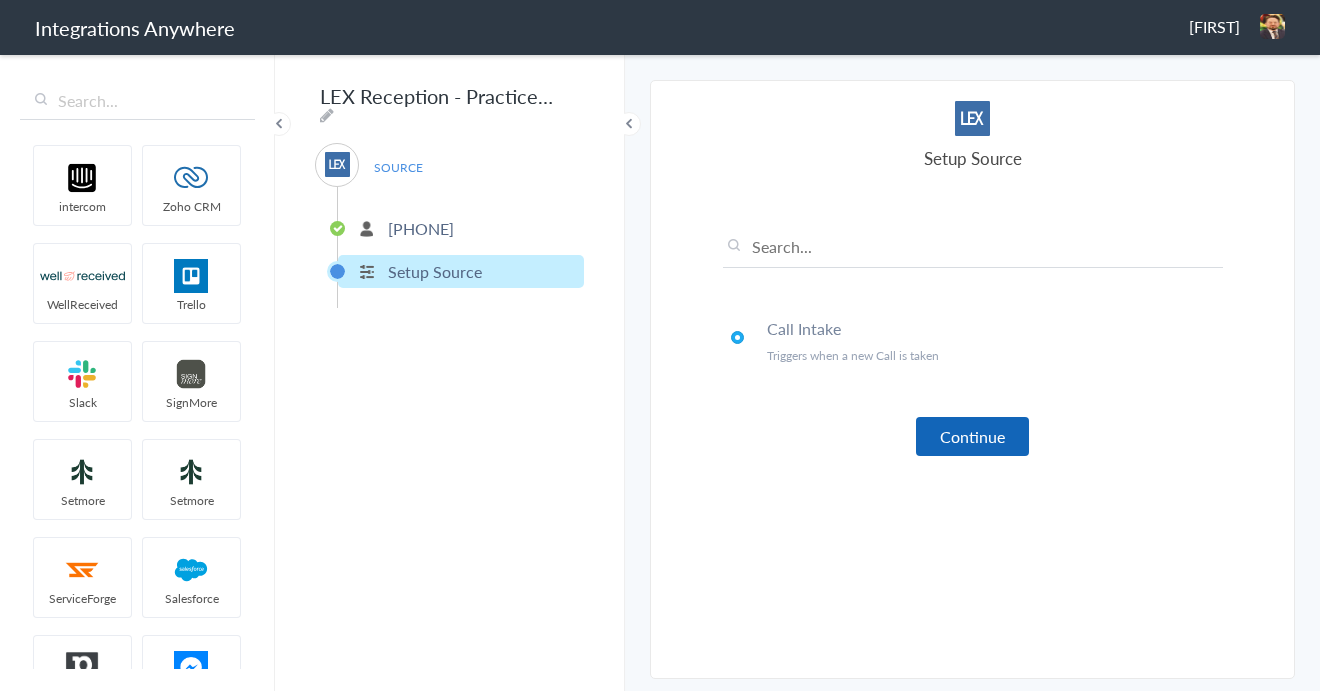 click on "Continue" at bounding box center [972, 436] 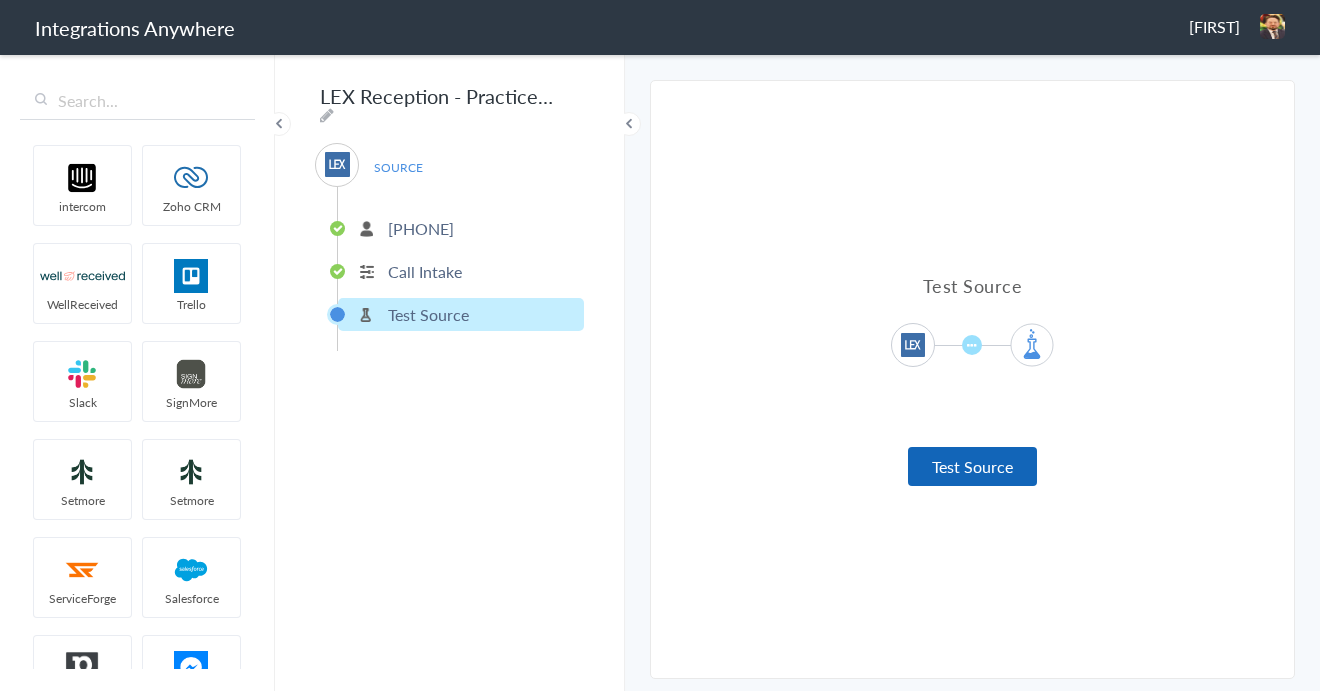 click on "Test Source" at bounding box center [972, 466] 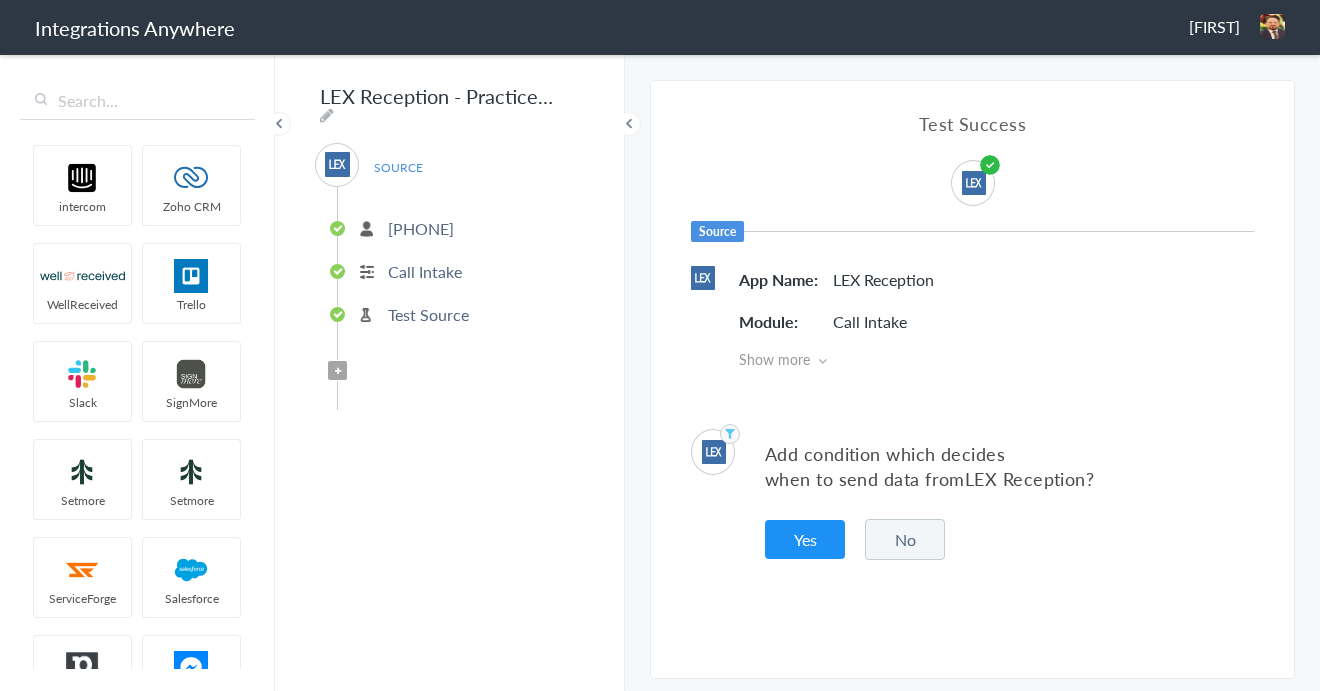 click at bounding box center [279, 124] 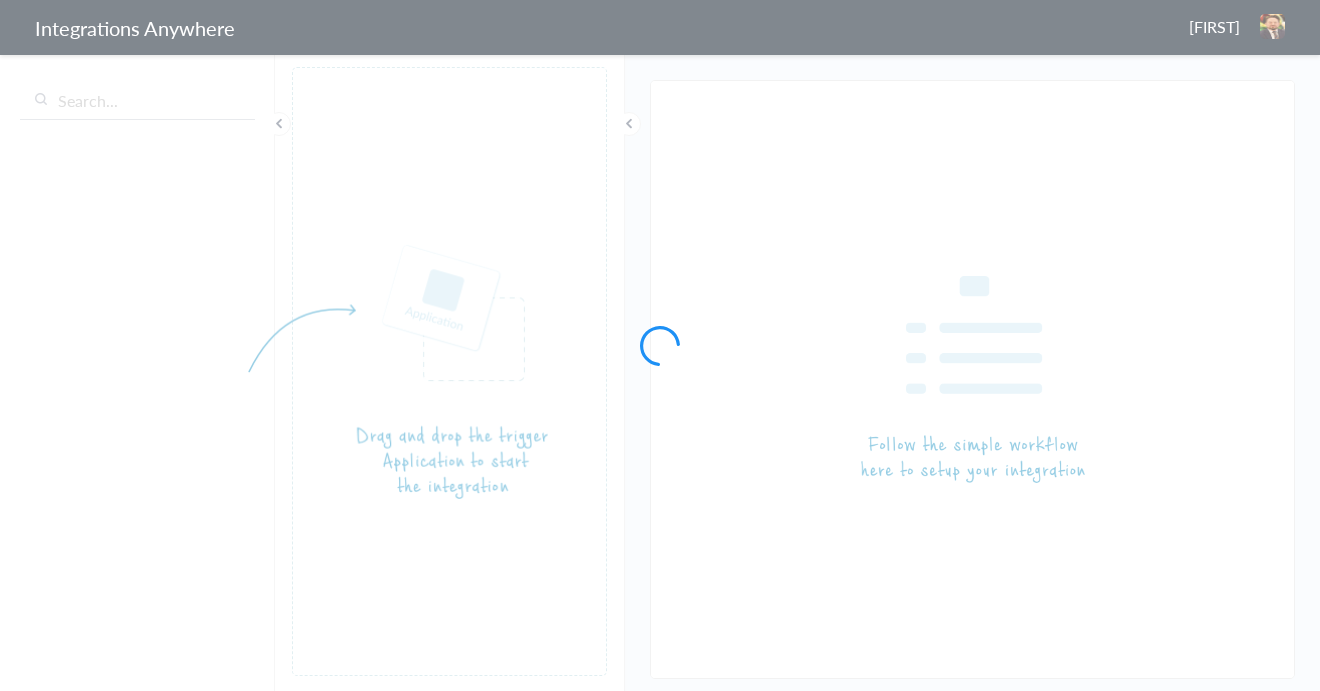 scroll, scrollTop: 0, scrollLeft: 0, axis: both 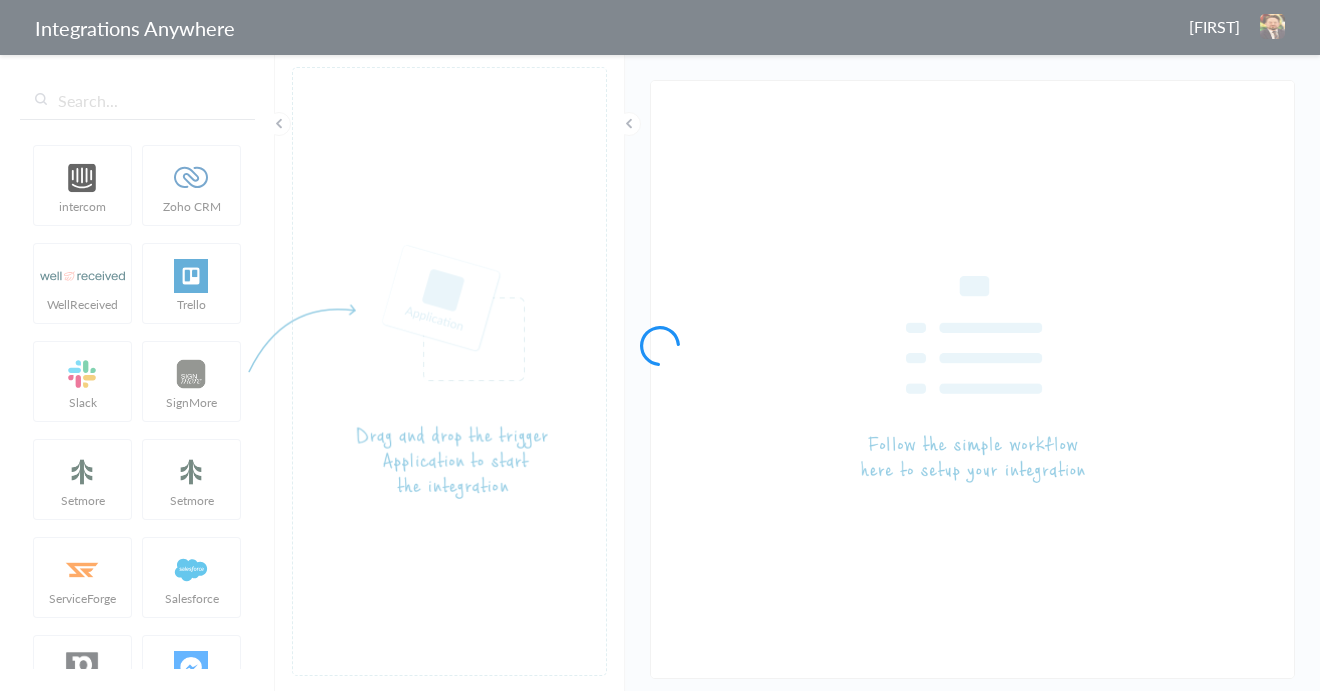 type on "LEX Reception - PracticePanther" 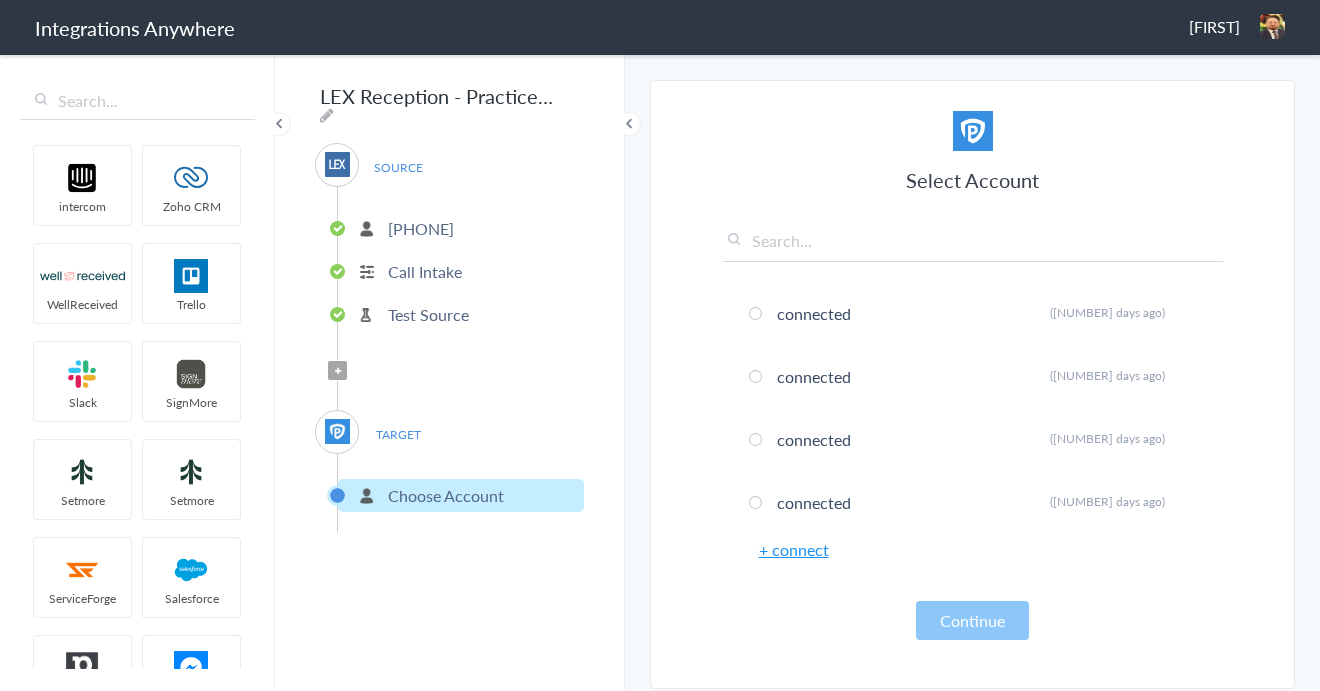 click on "Test Source" at bounding box center [461, 314] 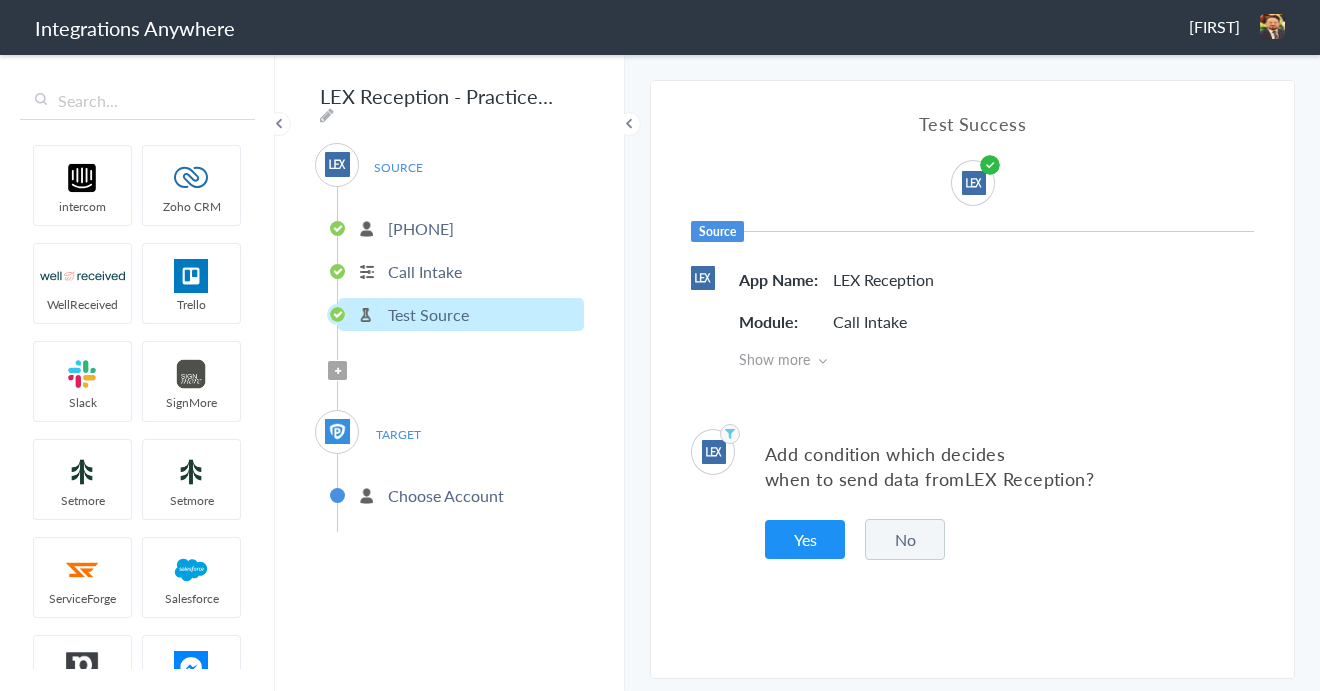 click on "Call Intake" at bounding box center [425, 271] 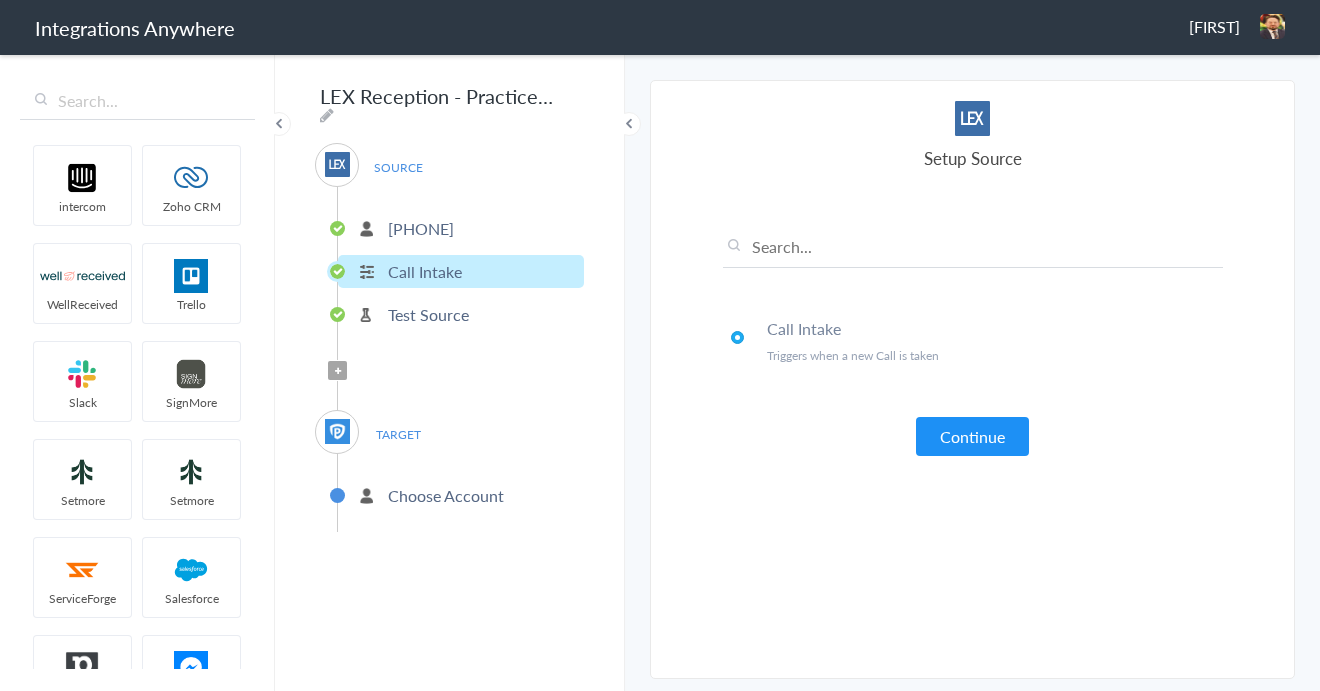 click on "[PHONE]" at bounding box center [421, 228] 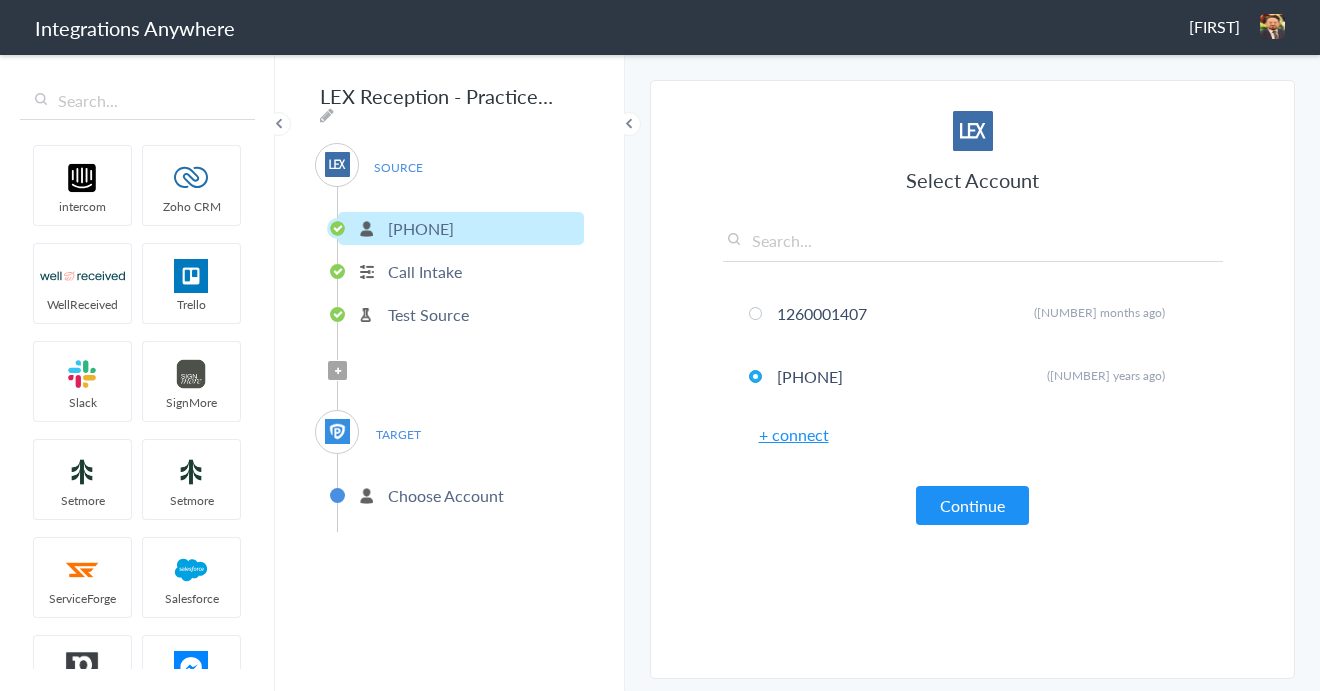 click on "Test Source" at bounding box center (428, 314) 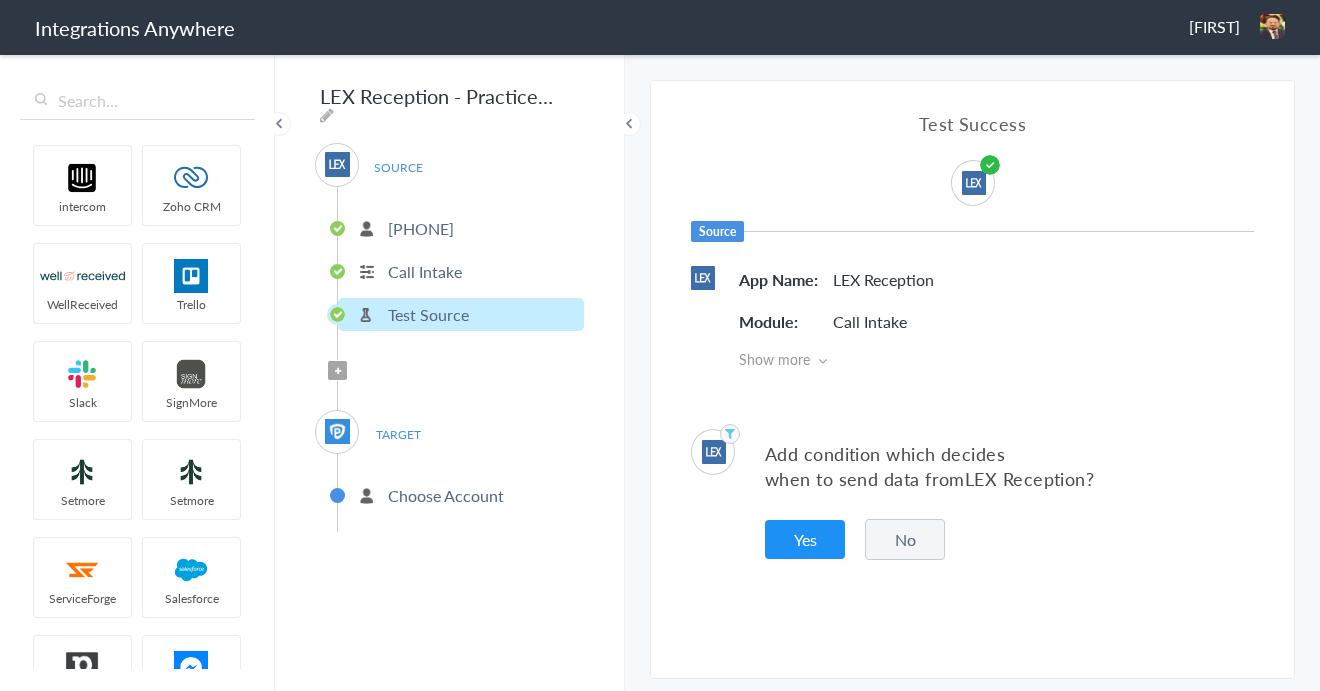 click on "Choose Account" at bounding box center (461, 495) 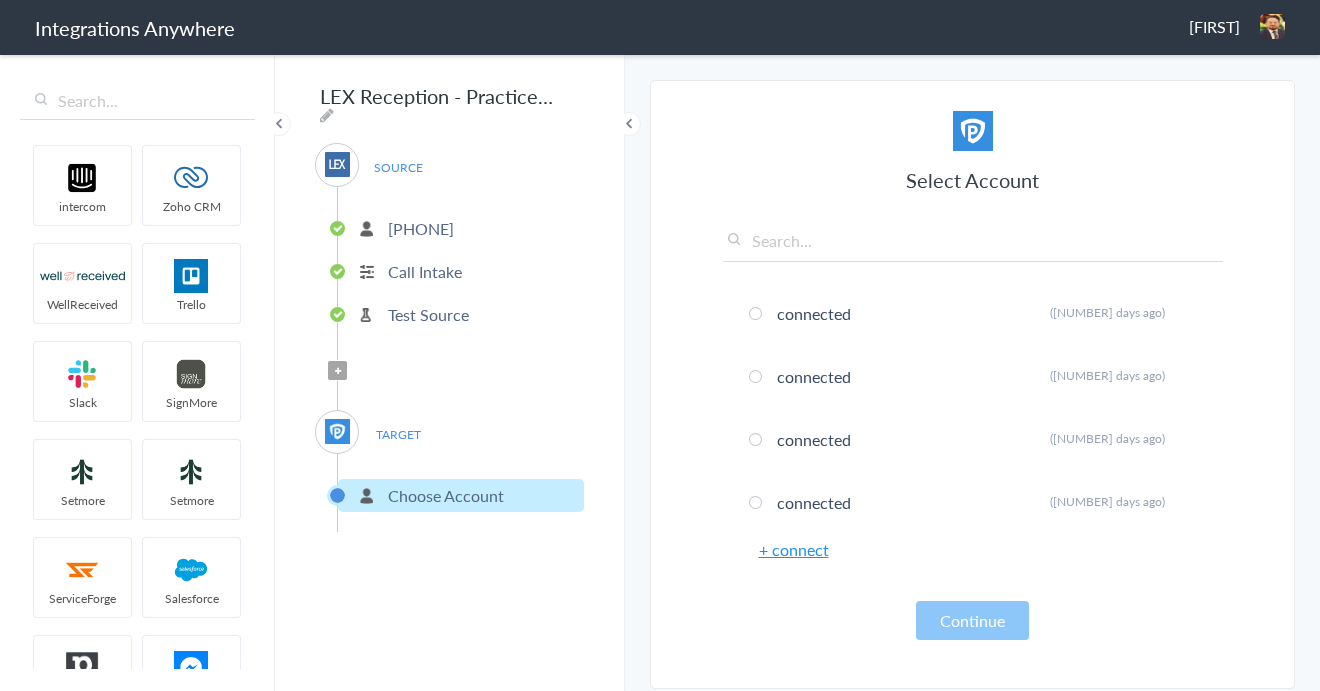 click on "TARGET" at bounding box center (337, 432) 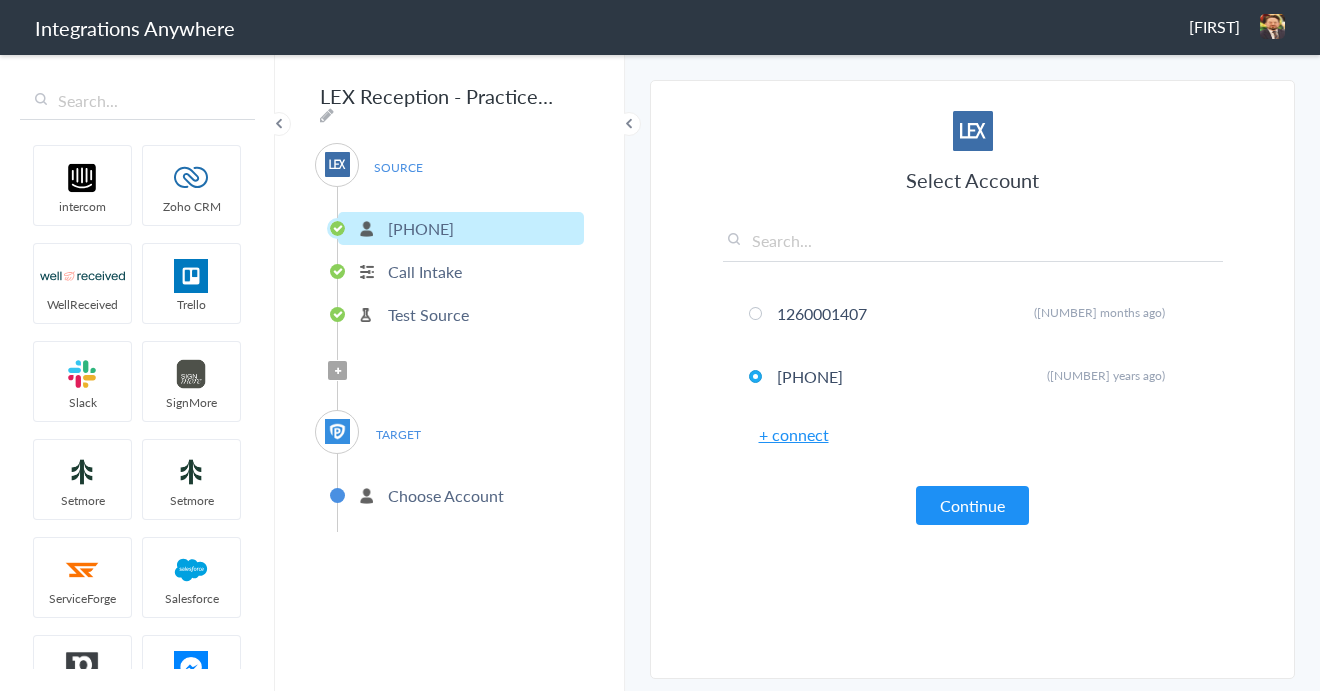 click on "Call Intake" at bounding box center [425, 271] 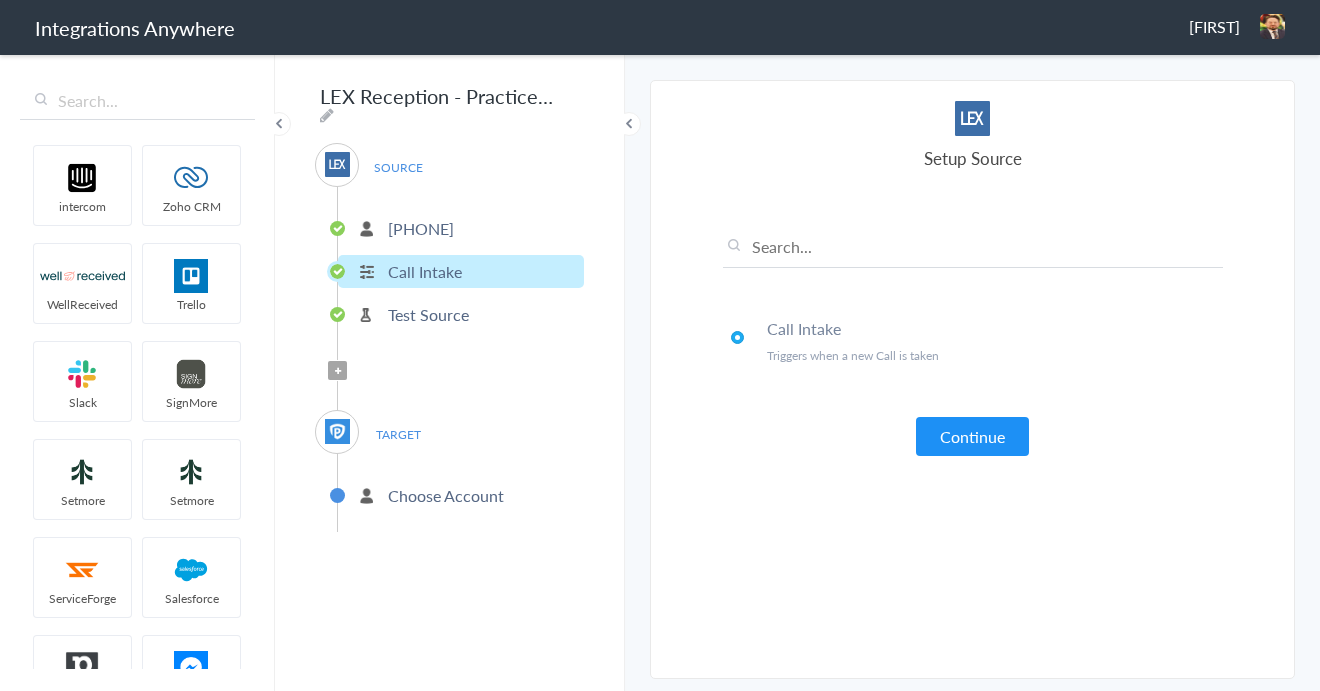click at bounding box center [338, 371] 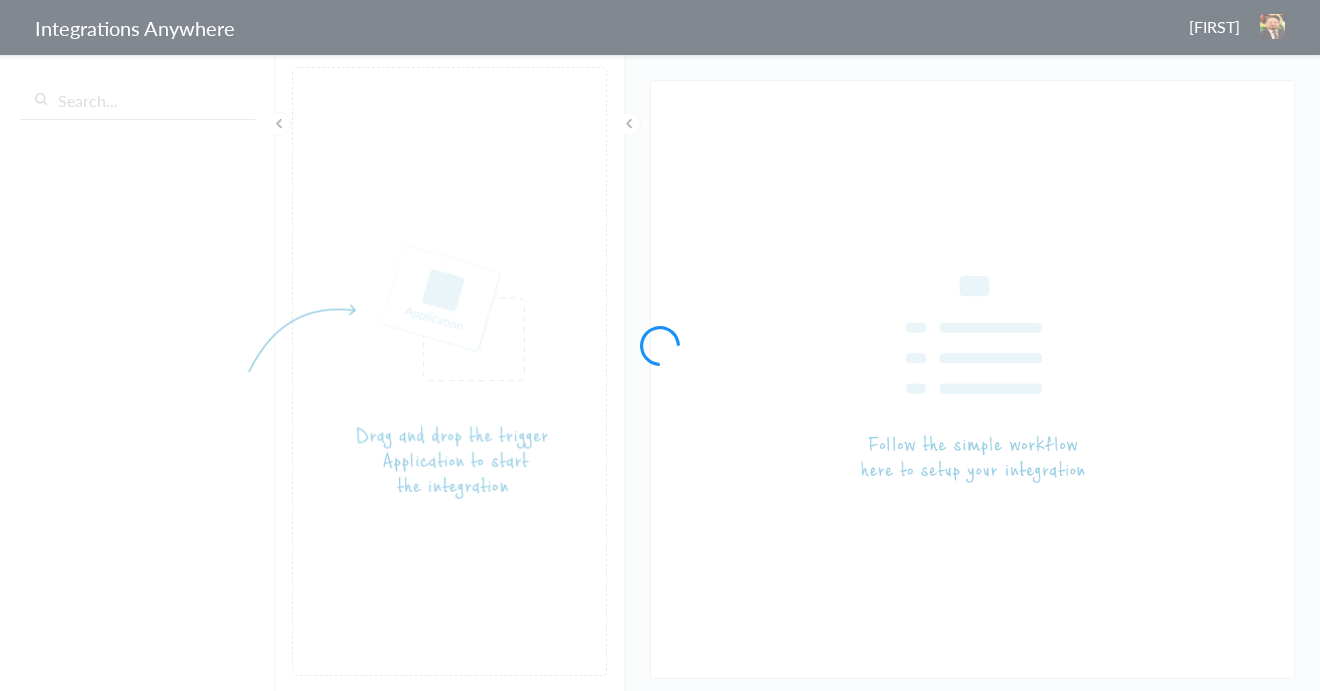 scroll, scrollTop: 0, scrollLeft: 0, axis: both 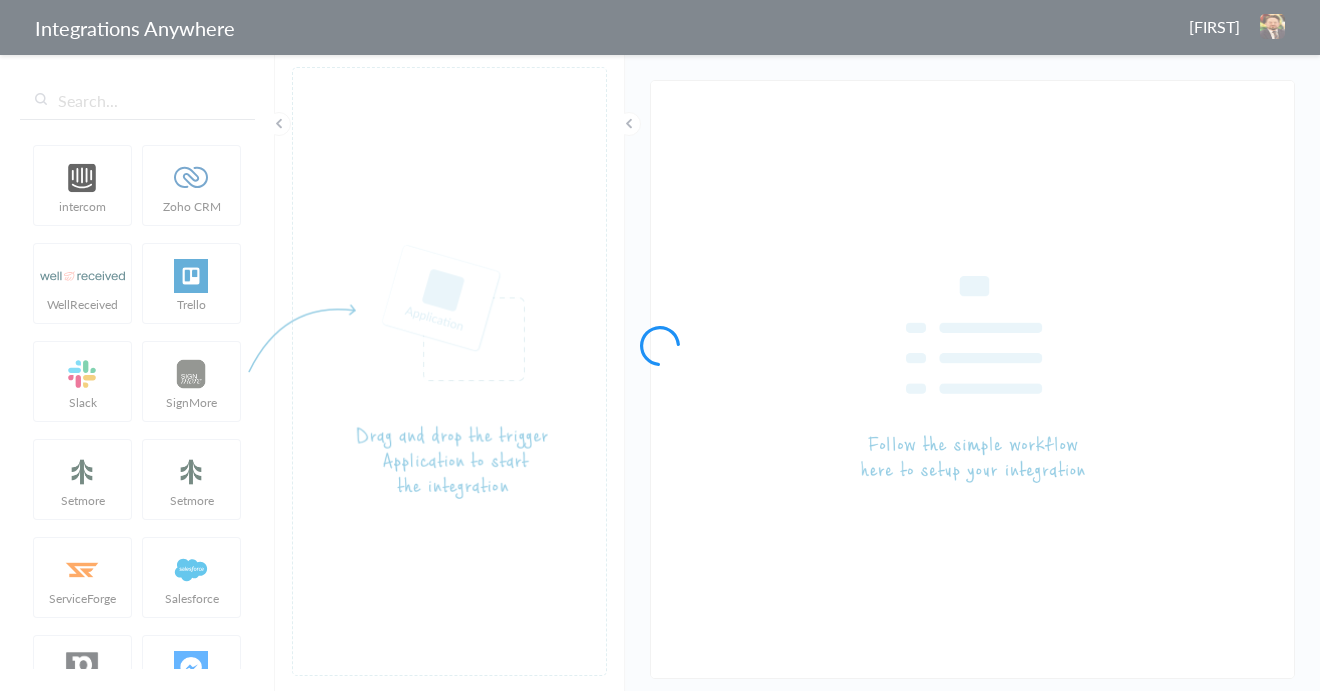 type on "LEX Reception - PracticePanther" 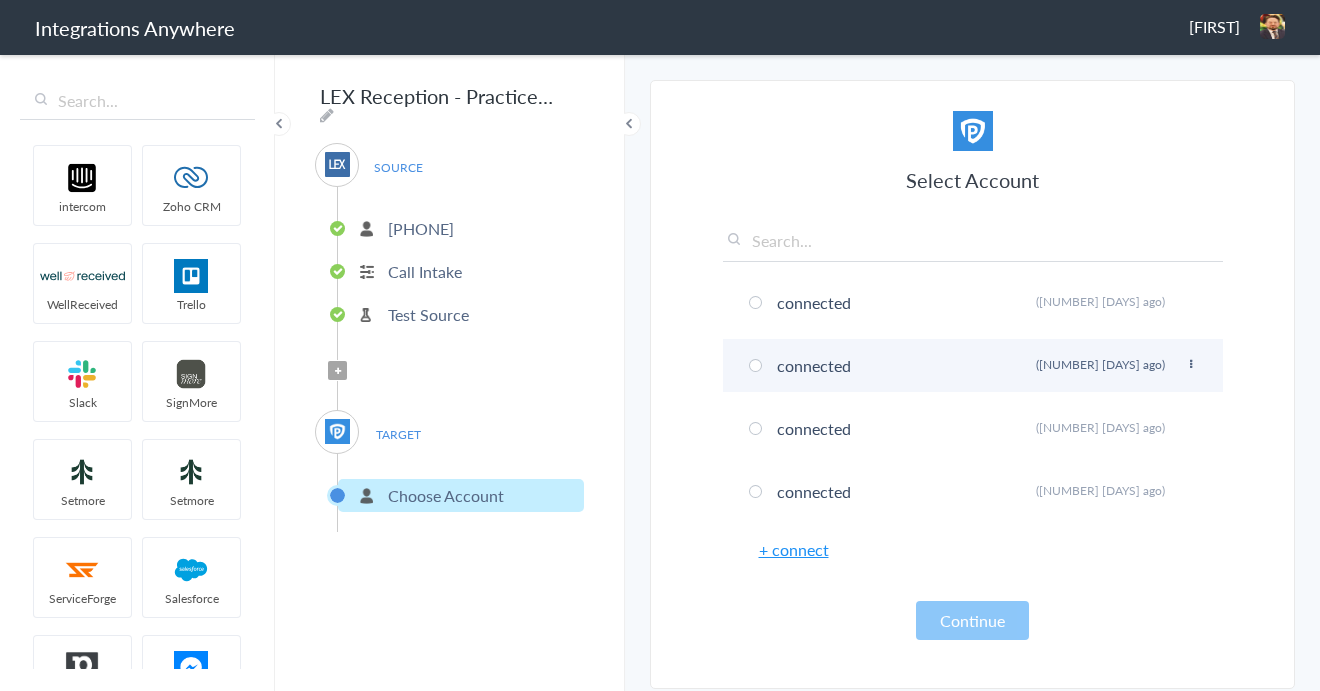 scroll, scrollTop: 0, scrollLeft: 0, axis: both 